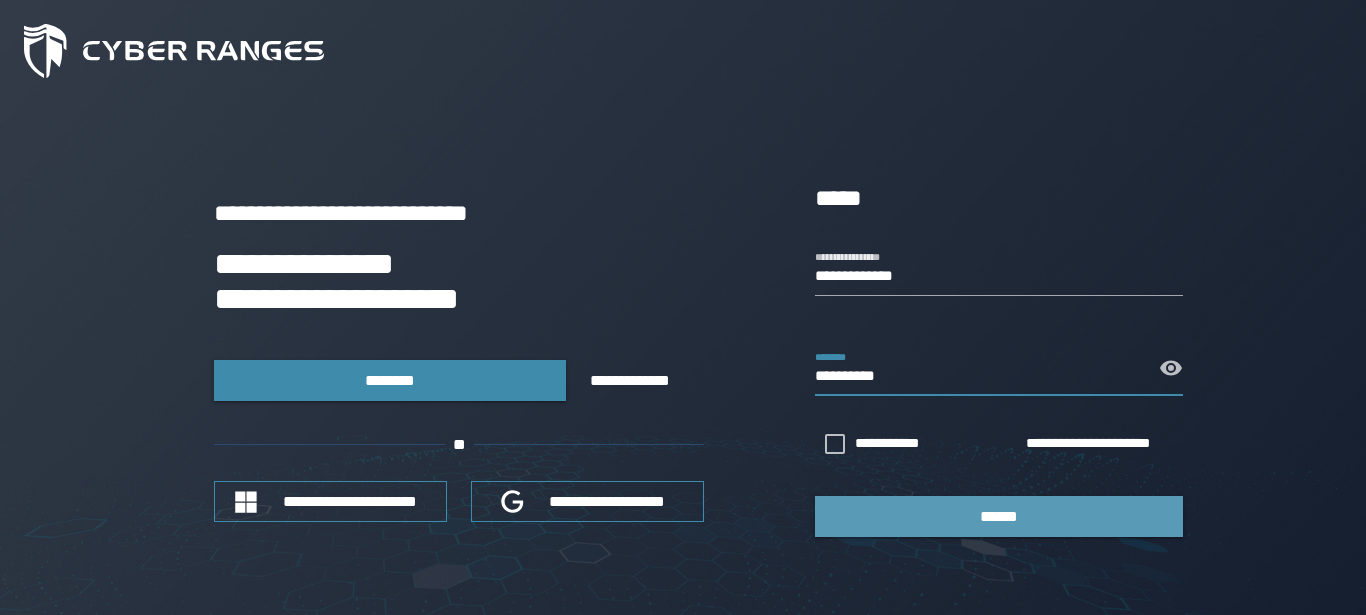 scroll, scrollTop: 0, scrollLeft: 0, axis: both 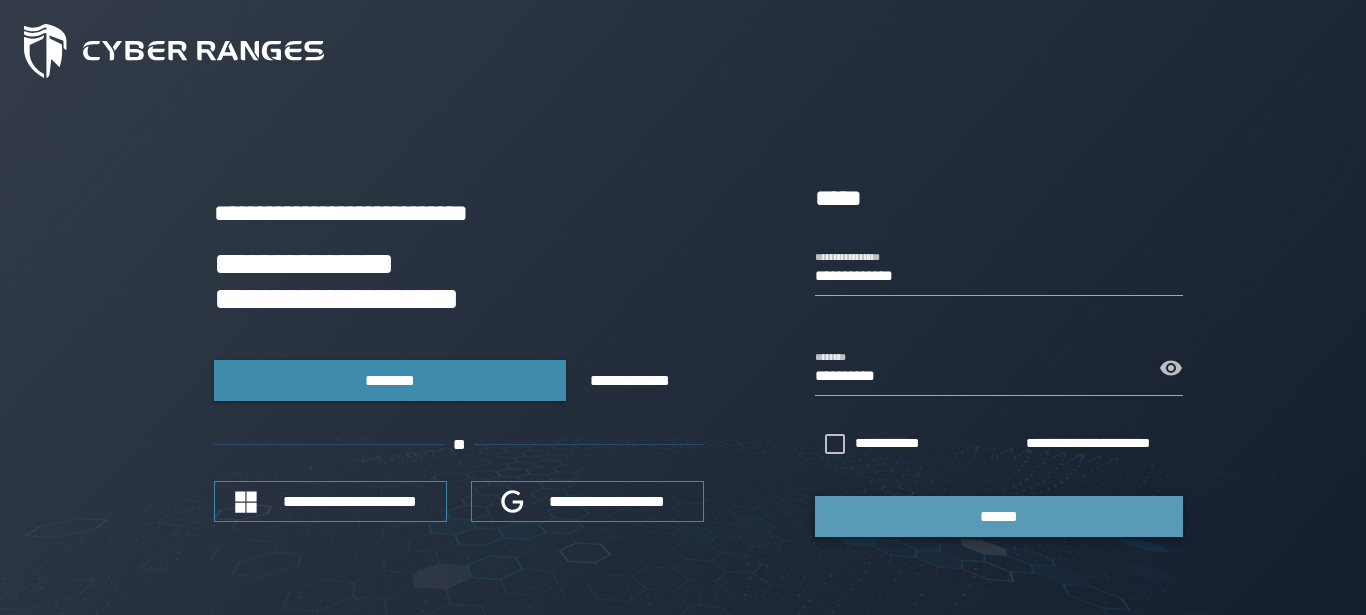 click on "******" at bounding box center [999, 516] 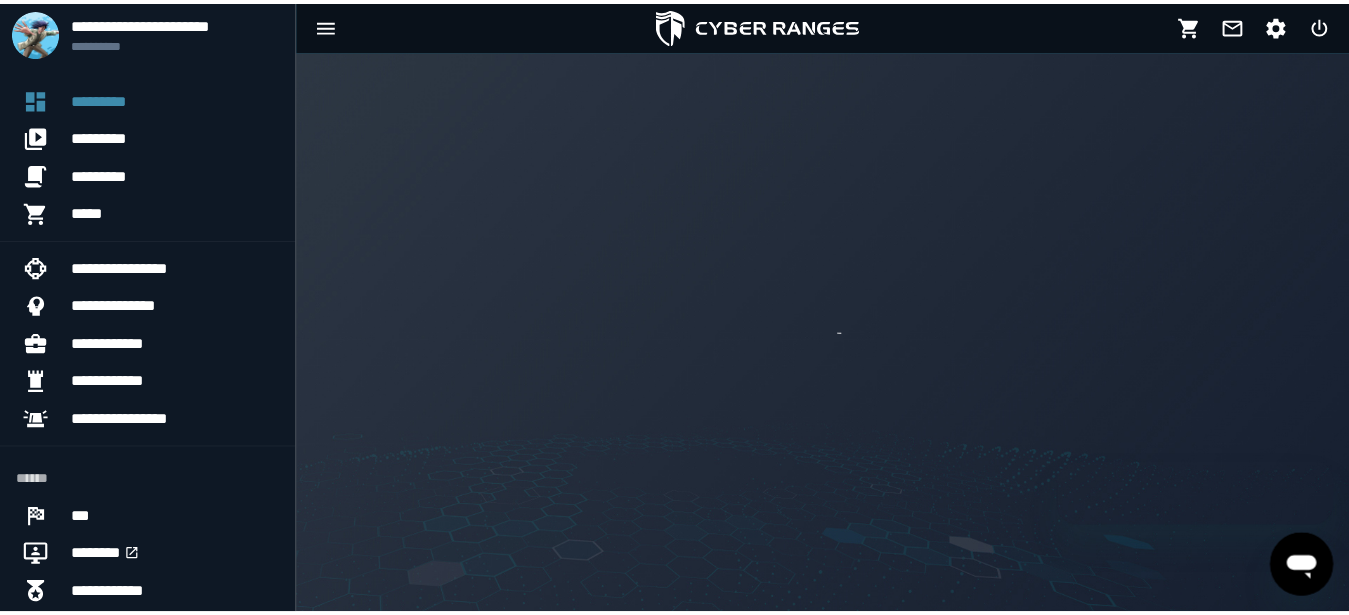 scroll, scrollTop: 0, scrollLeft: 0, axis: both 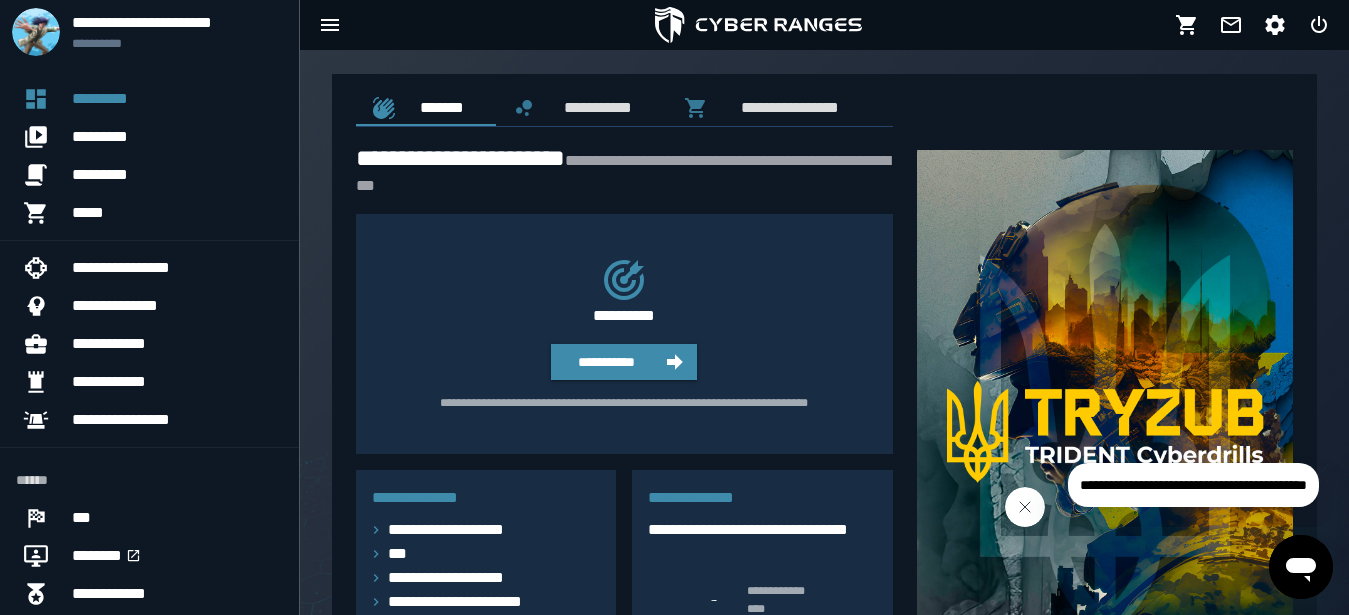 click at bounding box center (1025, 507) 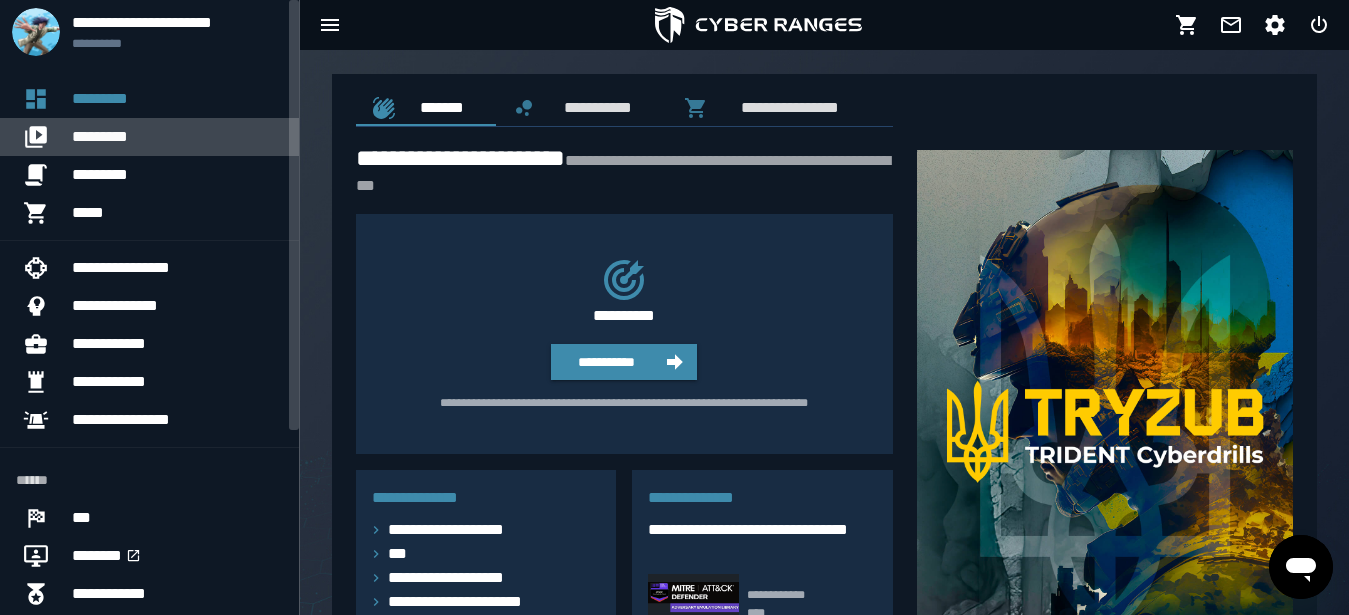 click on "*********" at bounding box center [177, 137] 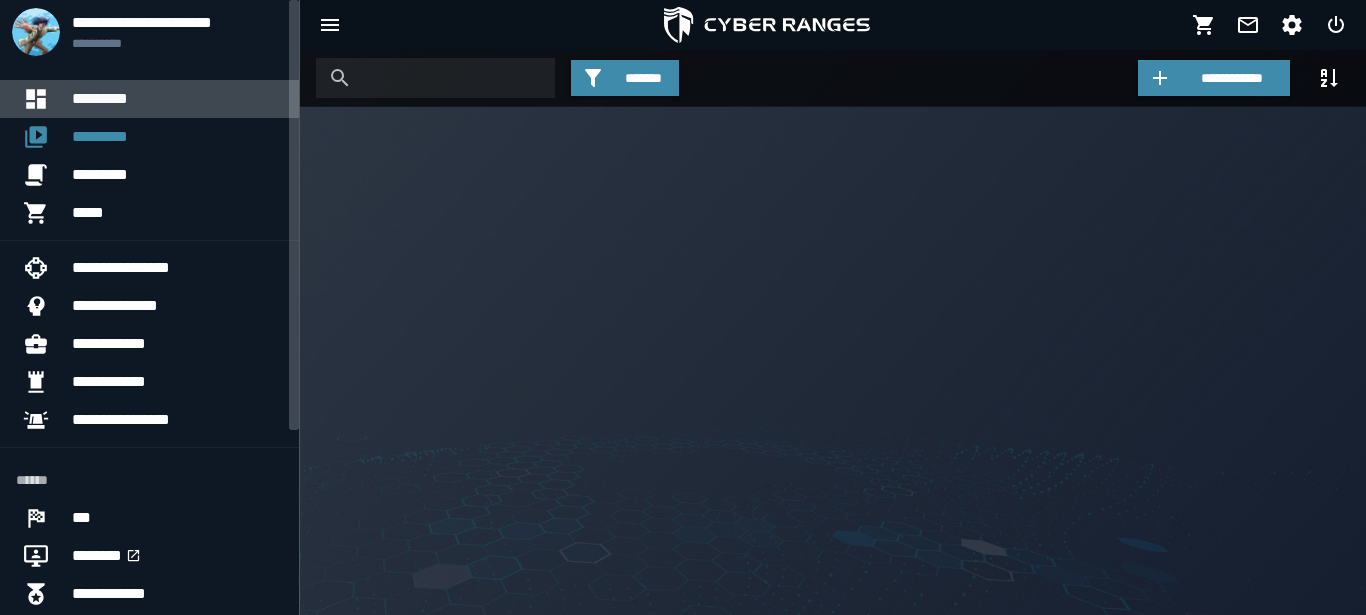 click on "*********" at bounding box center (177, 99) 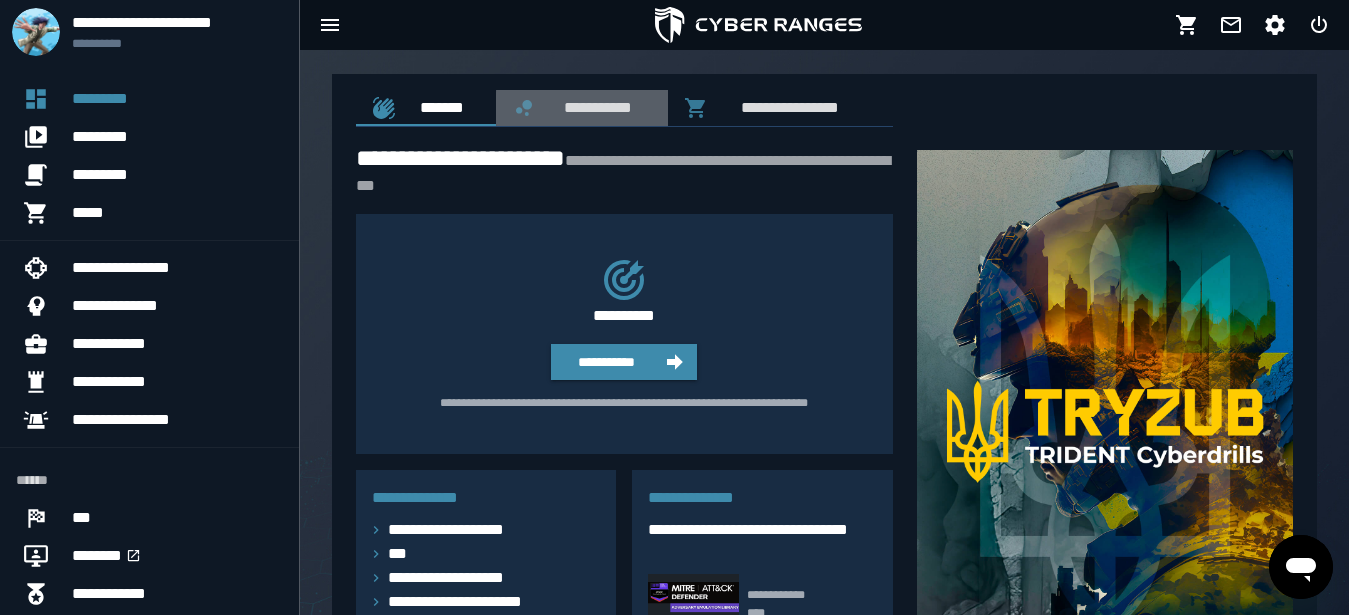 click on "**********" at bounding box center (594, 107) 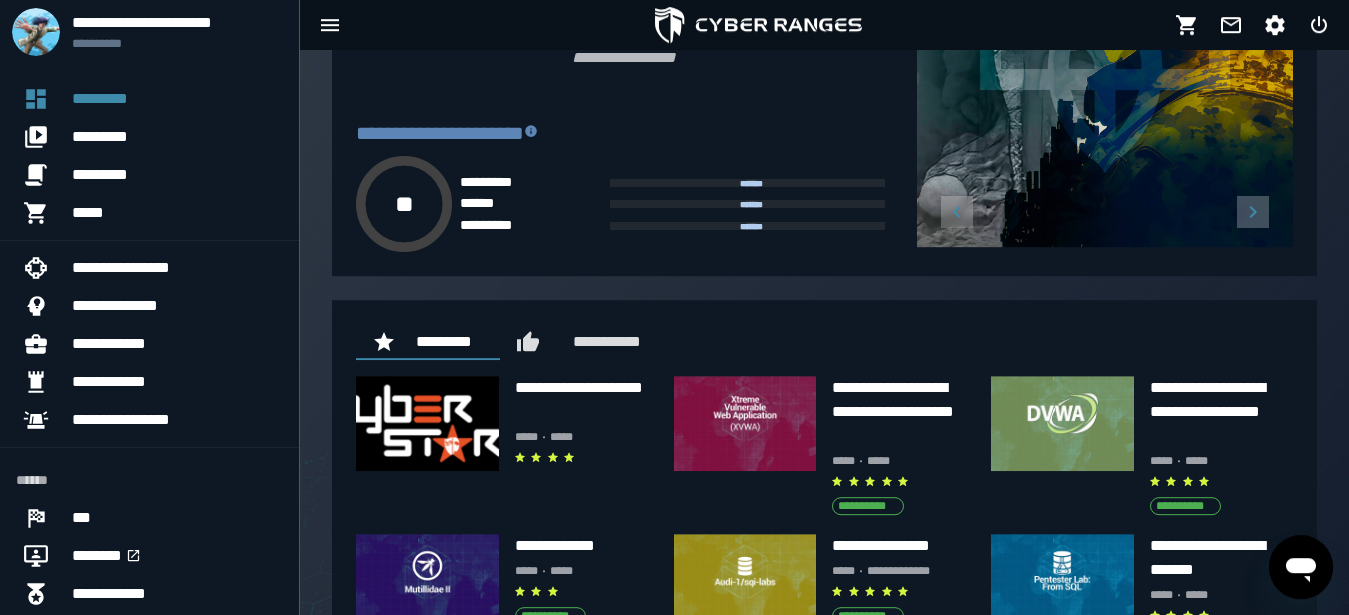 scroll, scrollTop: 505, scrollLeft: 0, axis: vertical 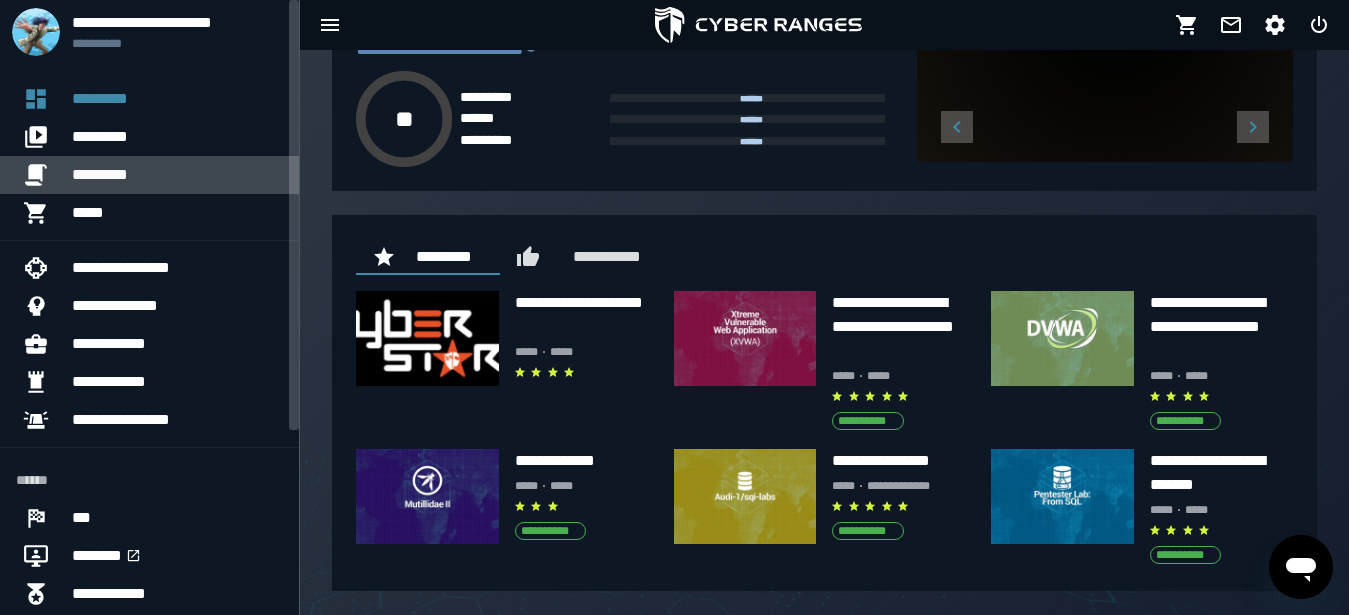 click at bounding box center [44, 175] 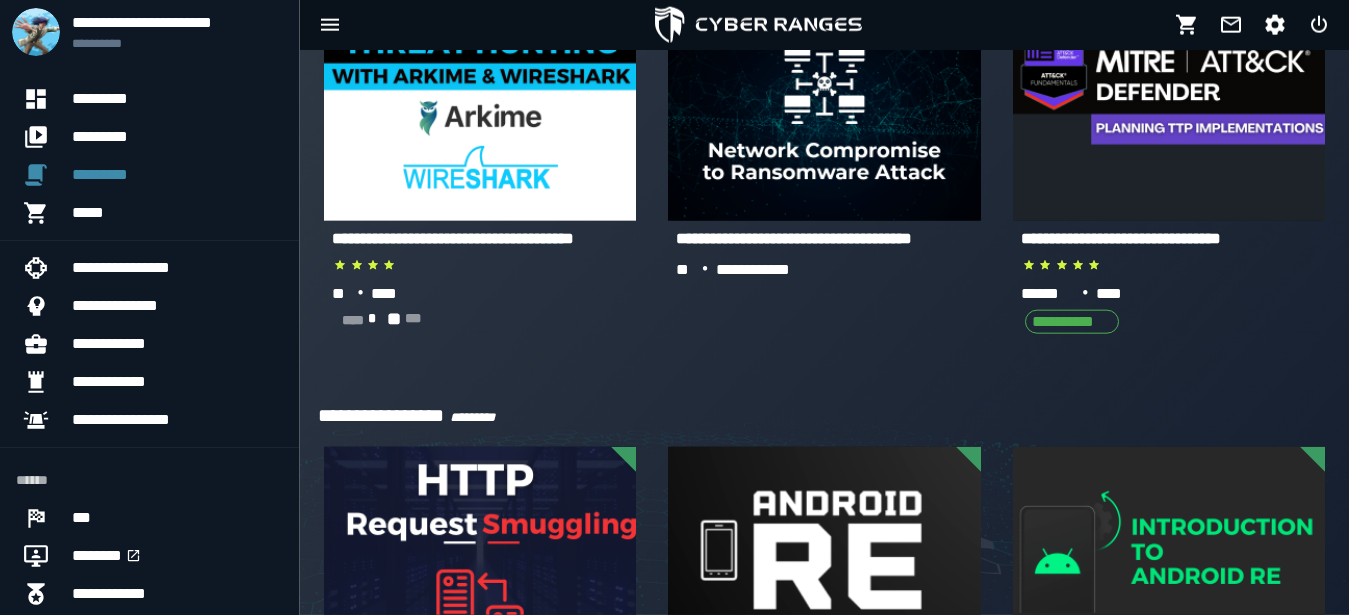 scroll, scrollTop: 1190, scrollLeft: 0, axis: vertical 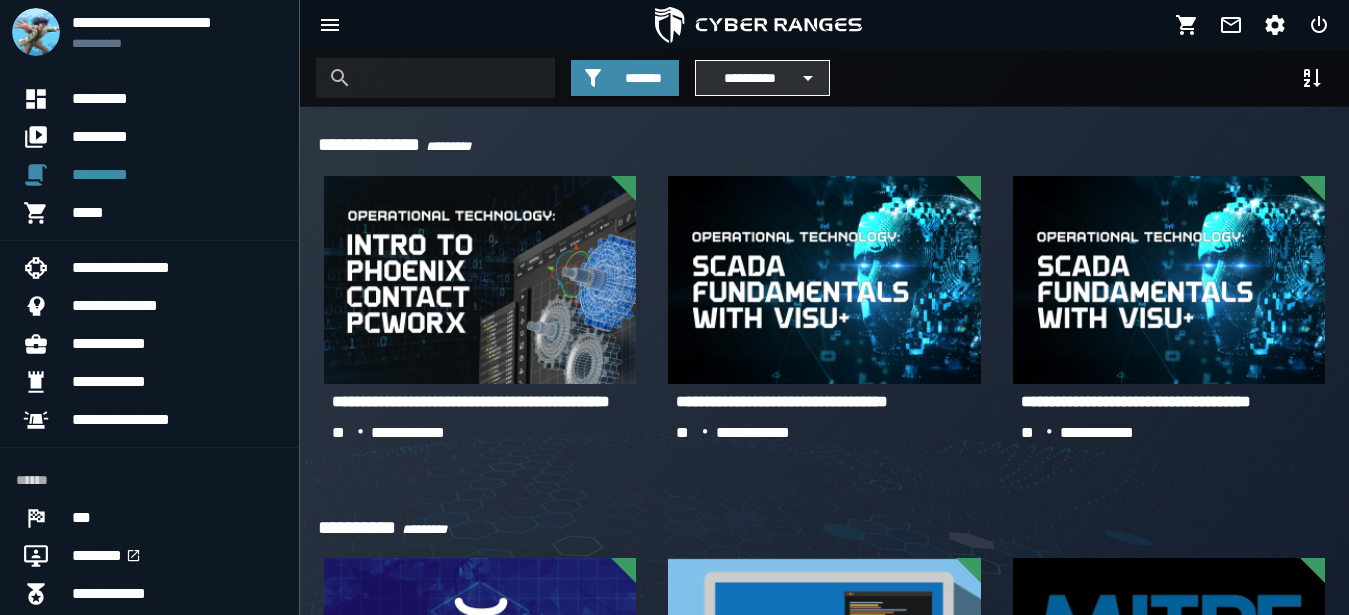 click on "**********" at bounding box center (750, 78) 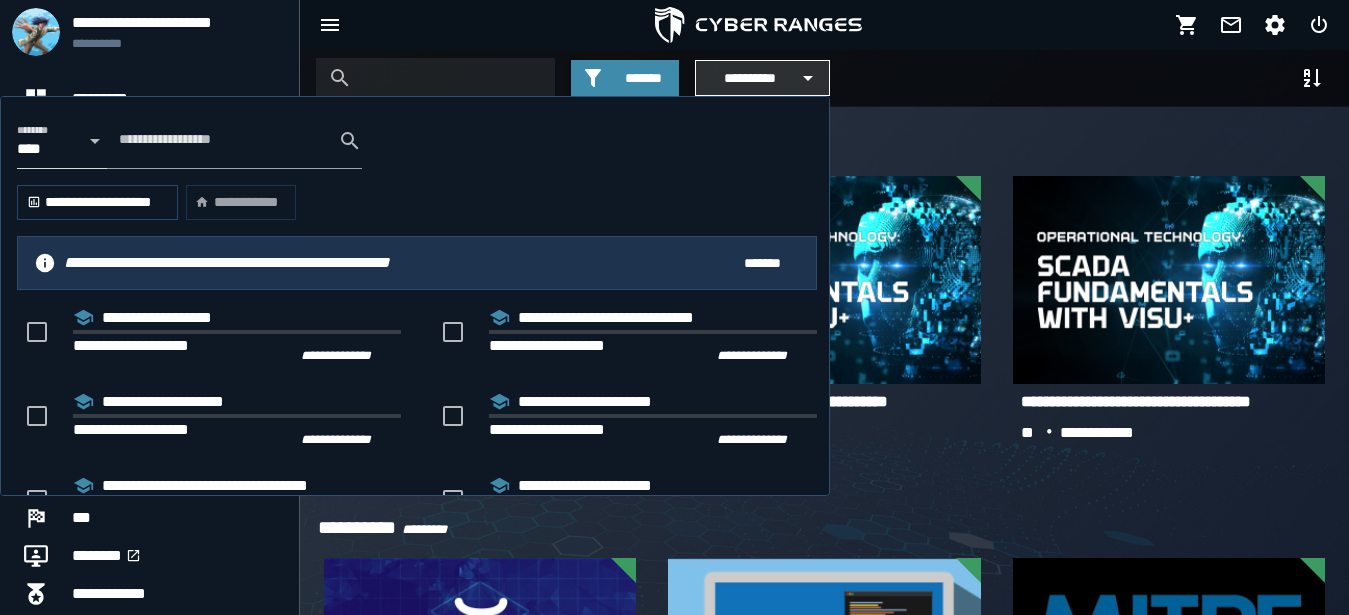 click on "**********" at bounding box center (750, 78) 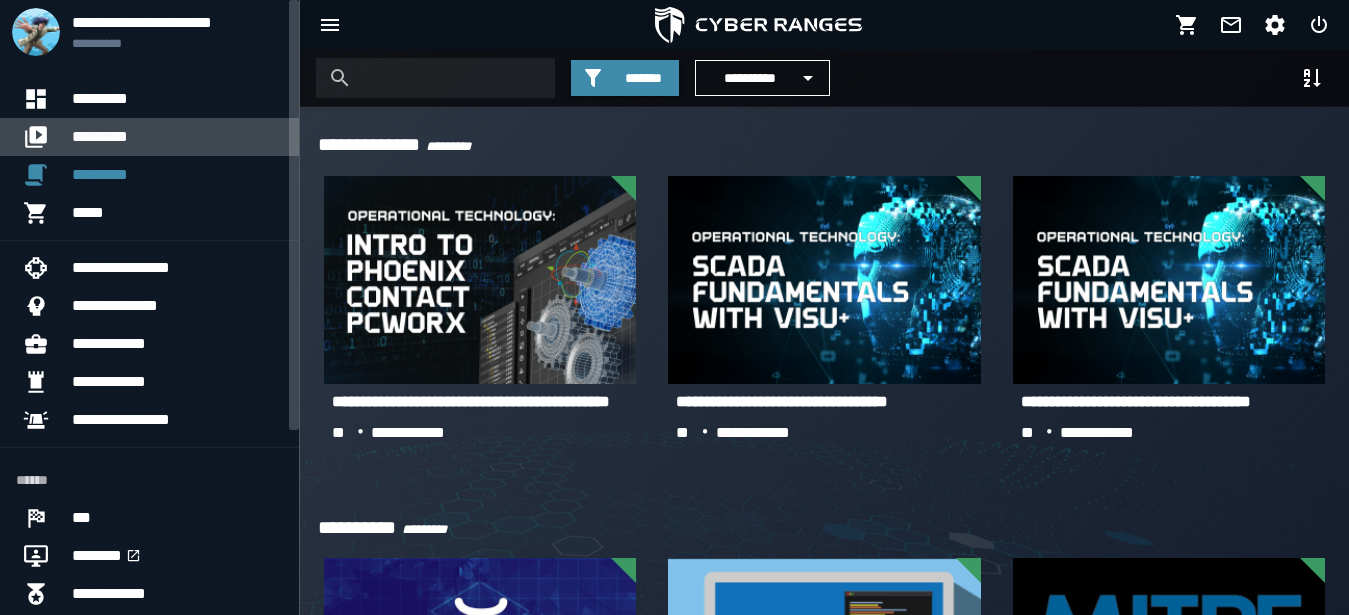 click on "*********" at bounding box center [177, 137] 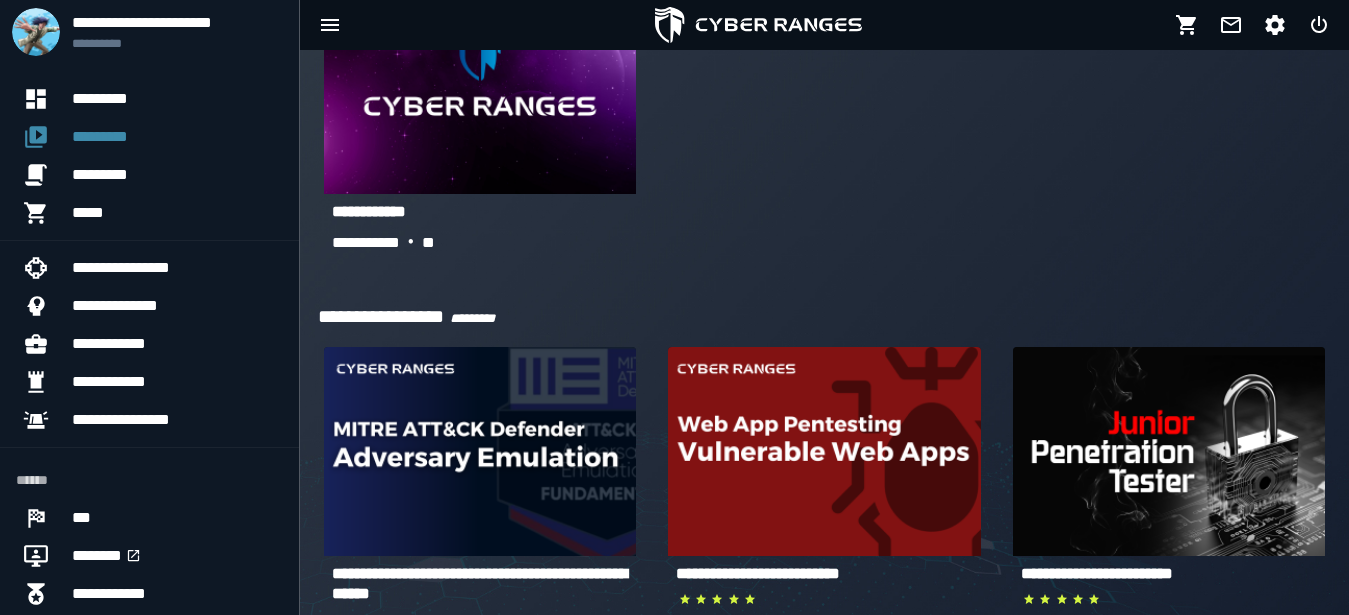scroll, scrollTop: 0, scrollLeft: 0, axis: both 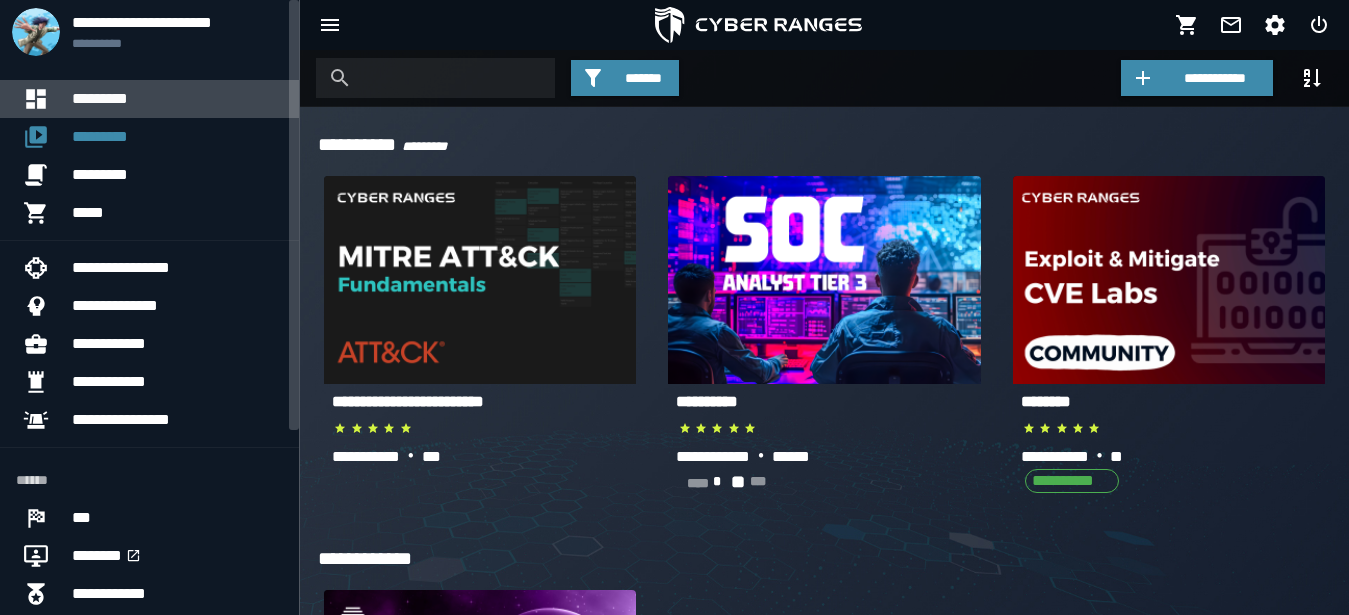 click on "*********" at bounding box center (177, 99) 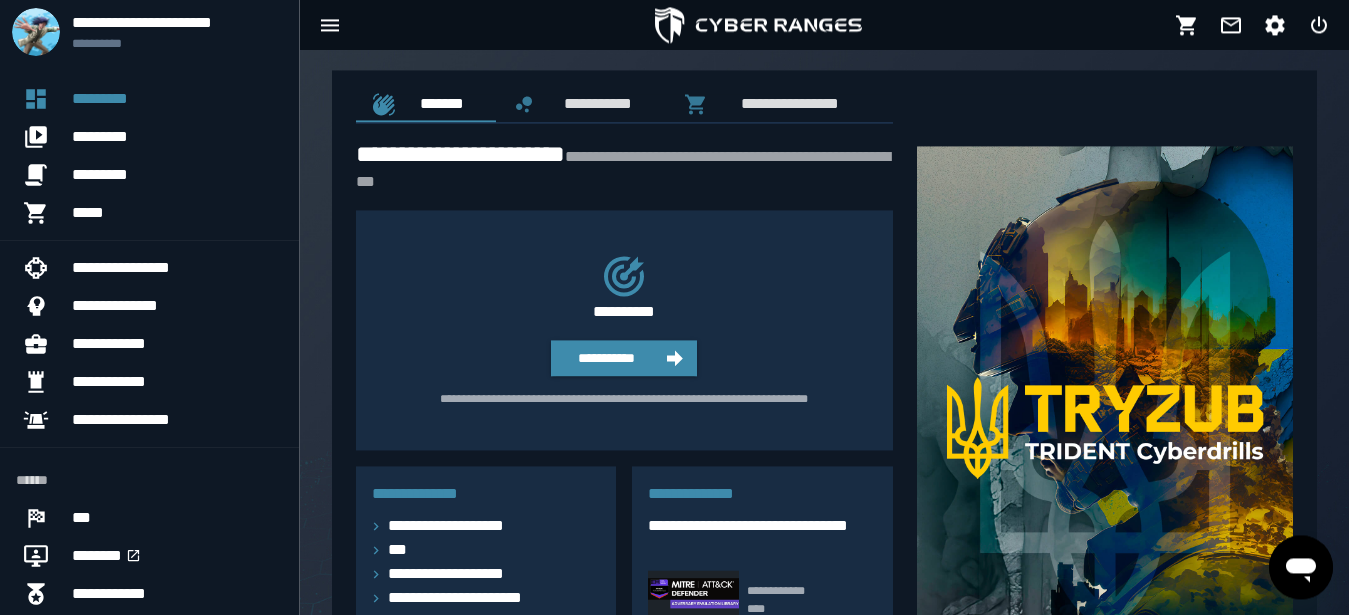 scroll, scrollTop: 0, scrollLeft: 0, axis: both 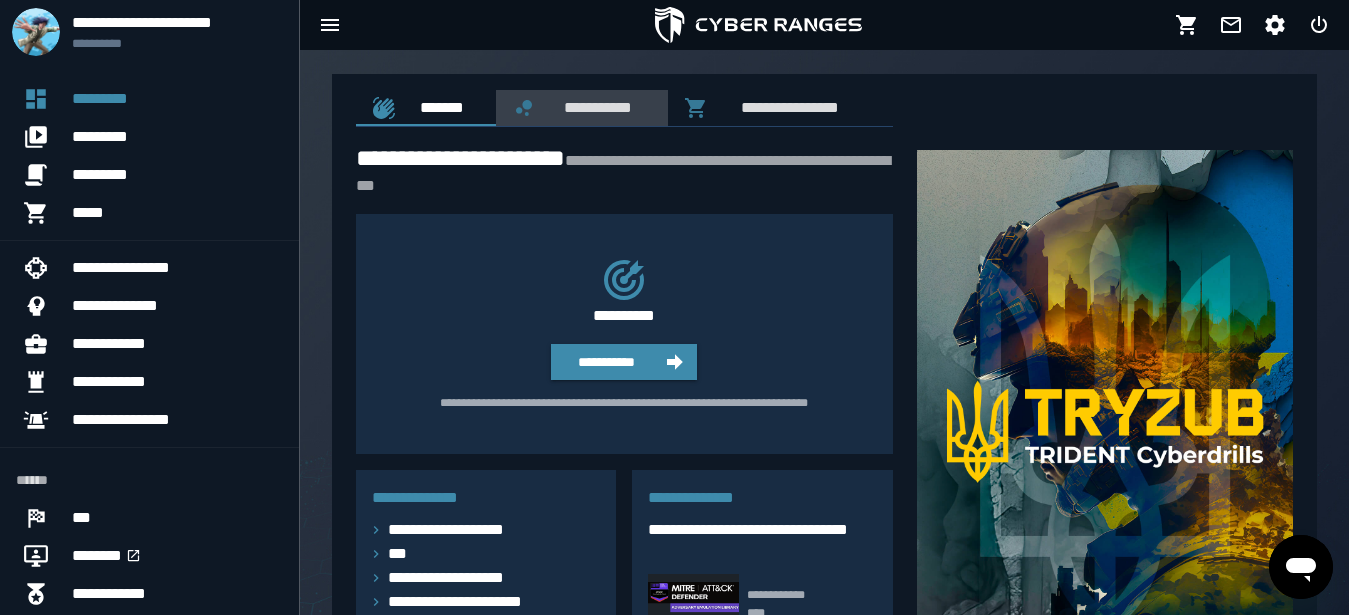 click on "**********" at bounding box center [594, 107] 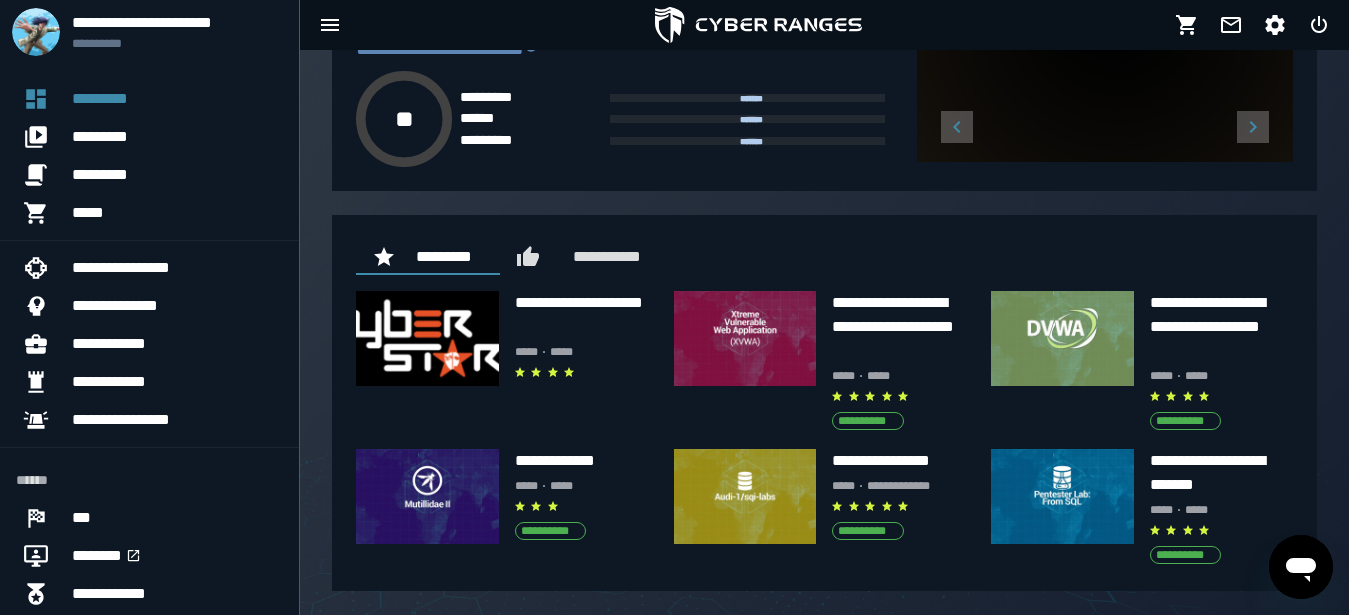 scroll, scrollTop: 0, scrollLeft: 0, axis: both 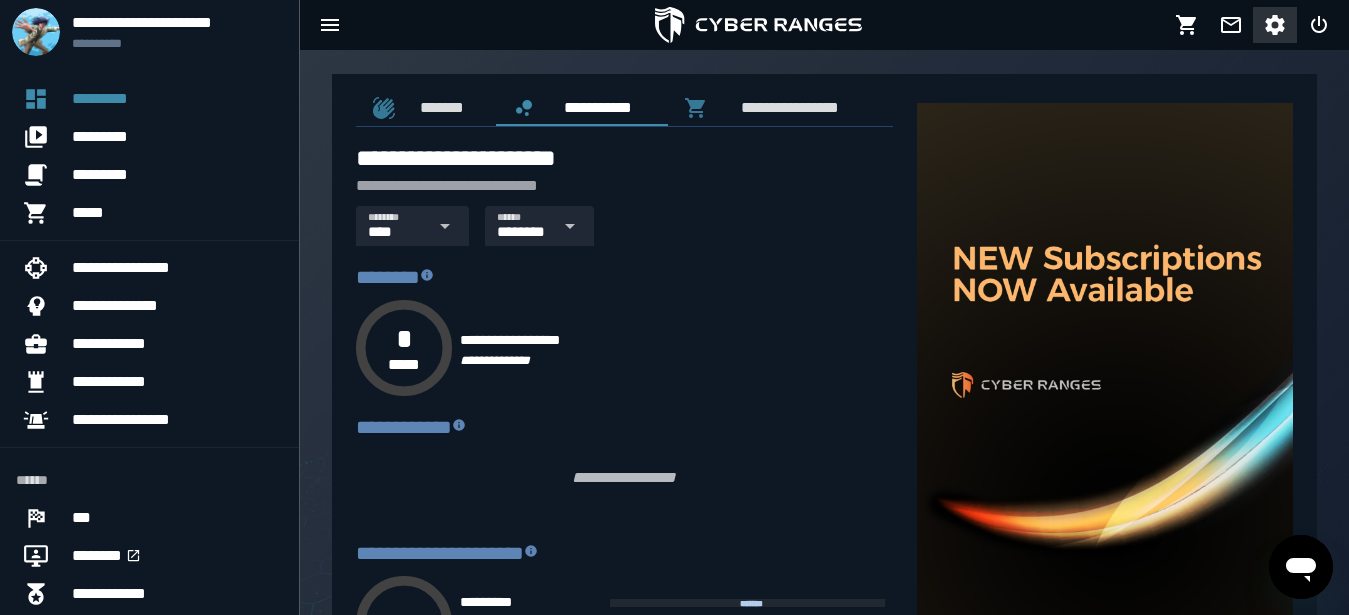 click 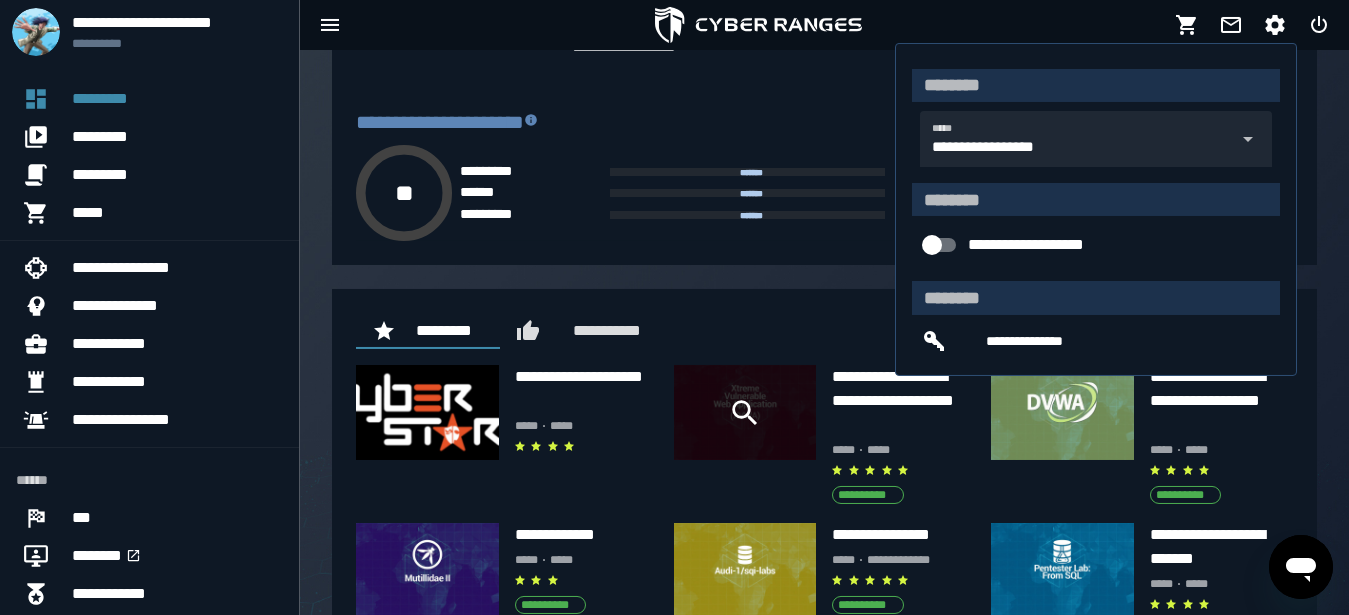 scroll, scrollTop: 505, scrollLeft: 0, axis: vertical 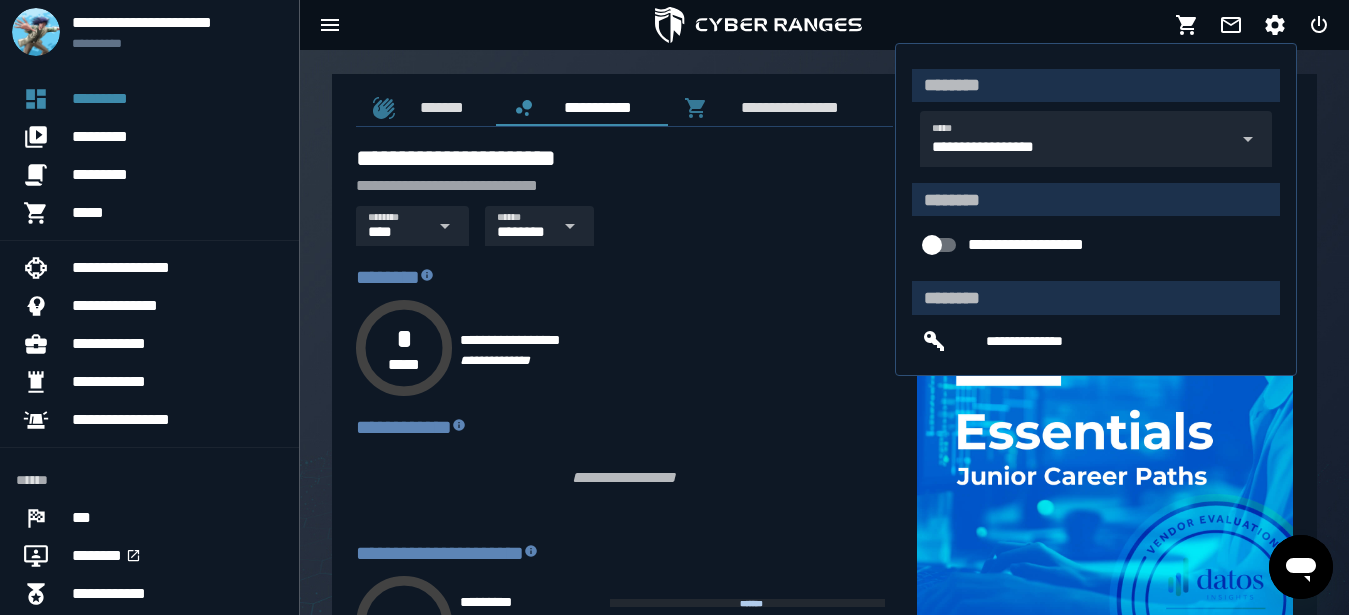 click on "**********" at bounding box center [504, 186] 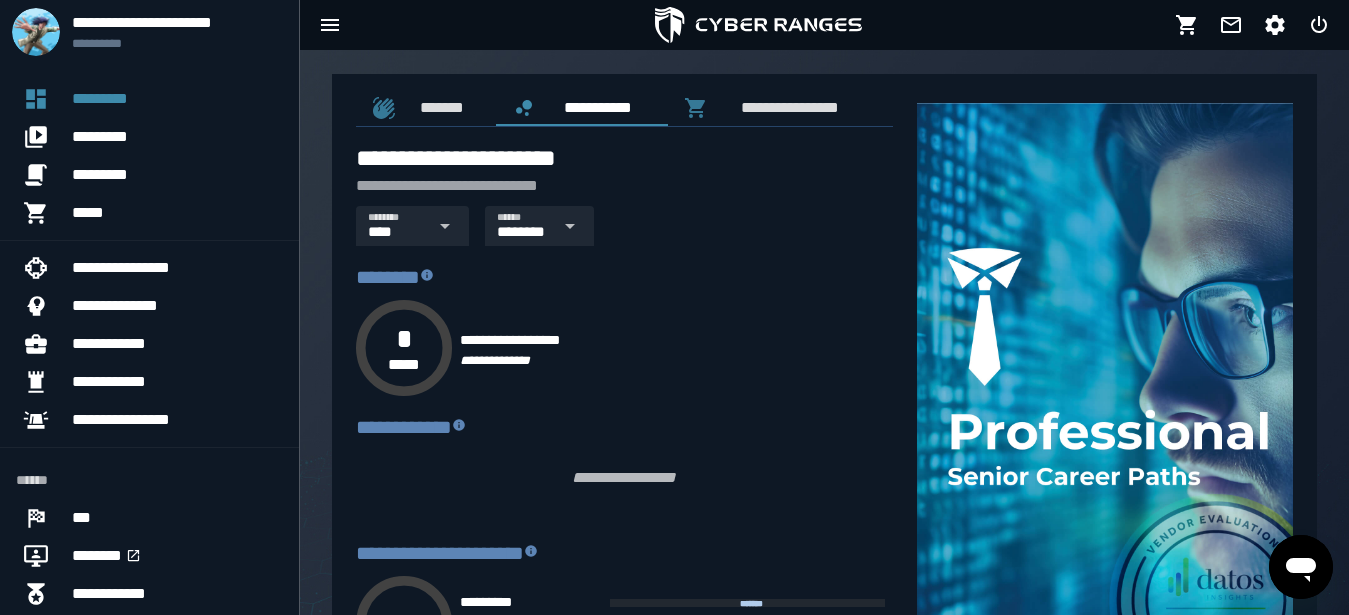 click on "**********" at bounding box center (624, 348) 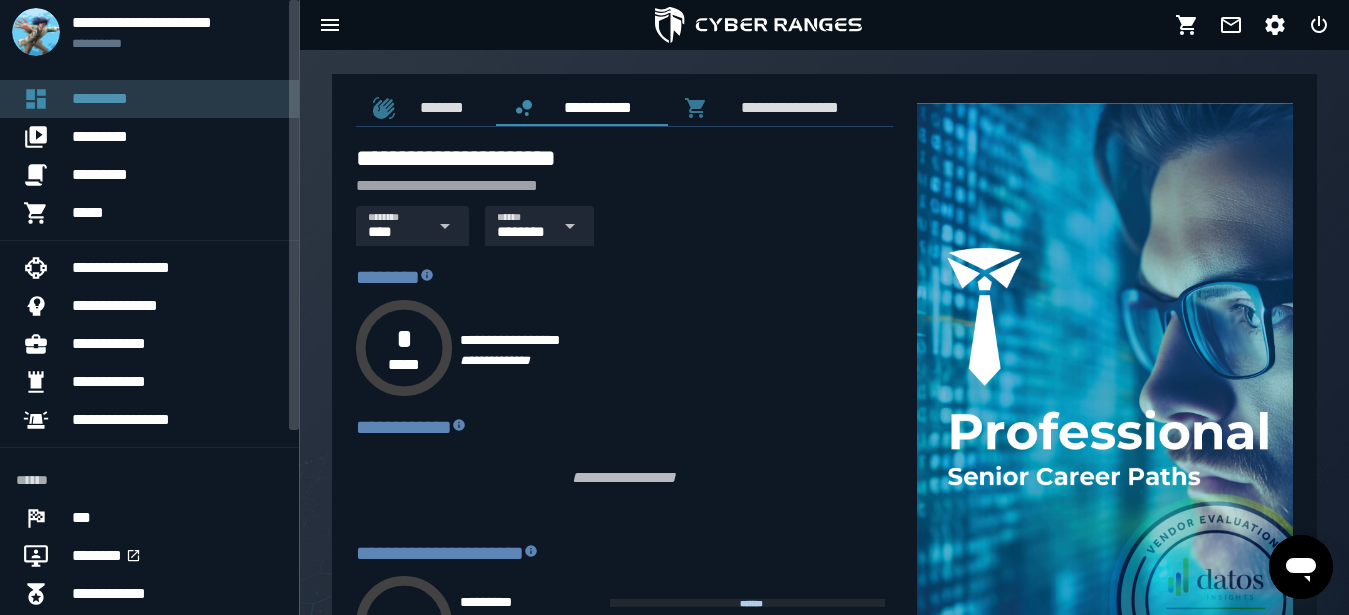 click on "*********" at bounding box center [177, 99] 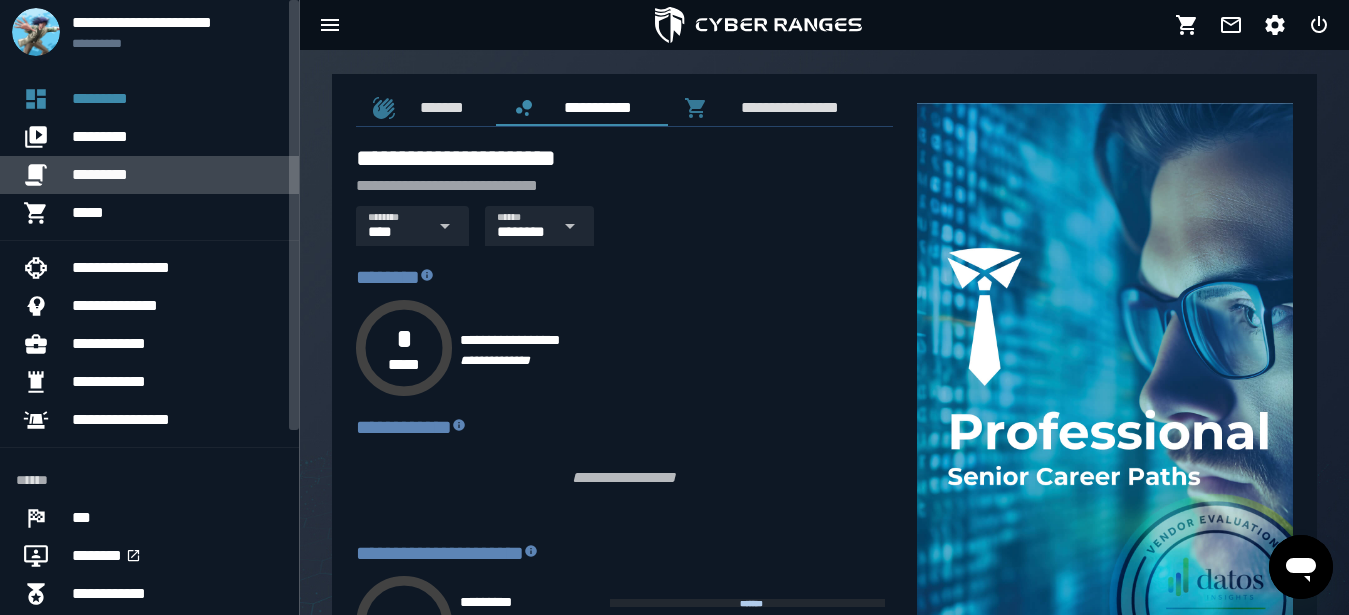 click on "*********" at bounding box center [177, 175] 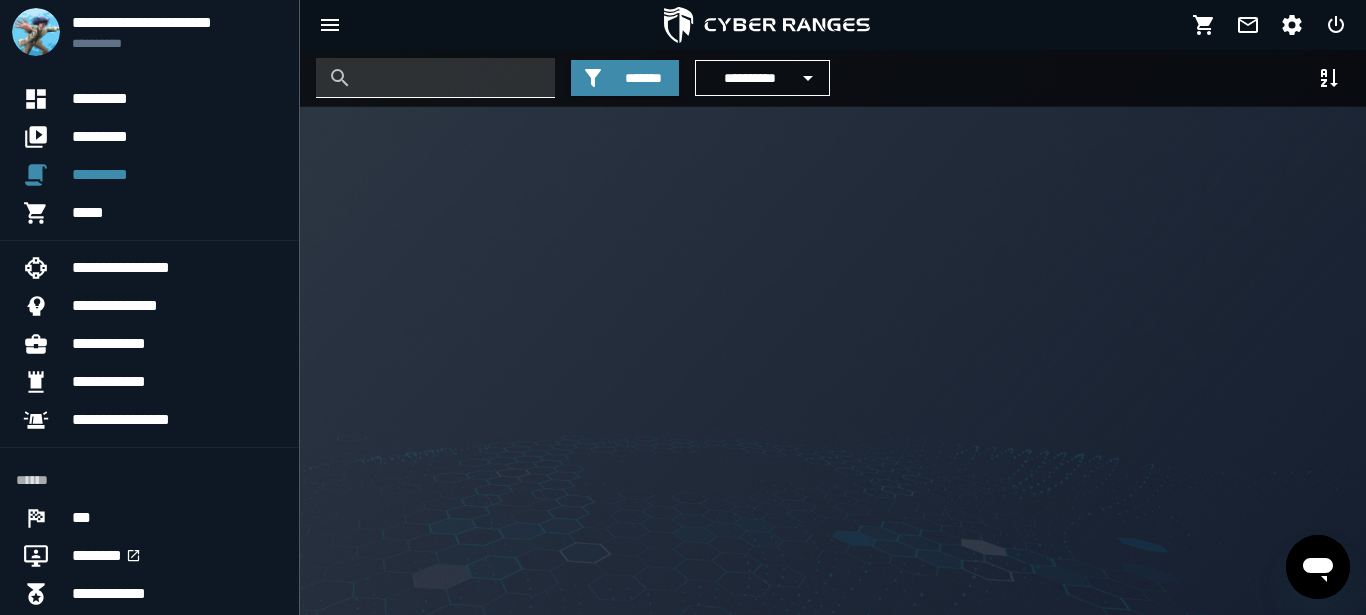 click at bounding box center [450, 78] 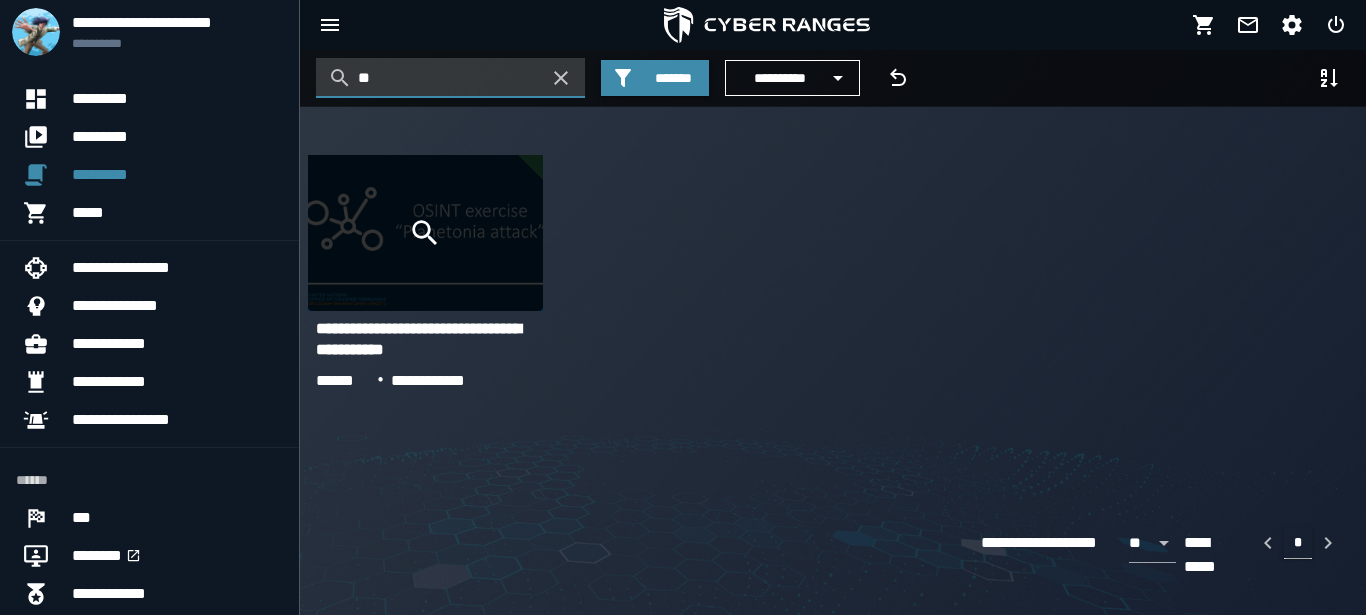 type on "*" 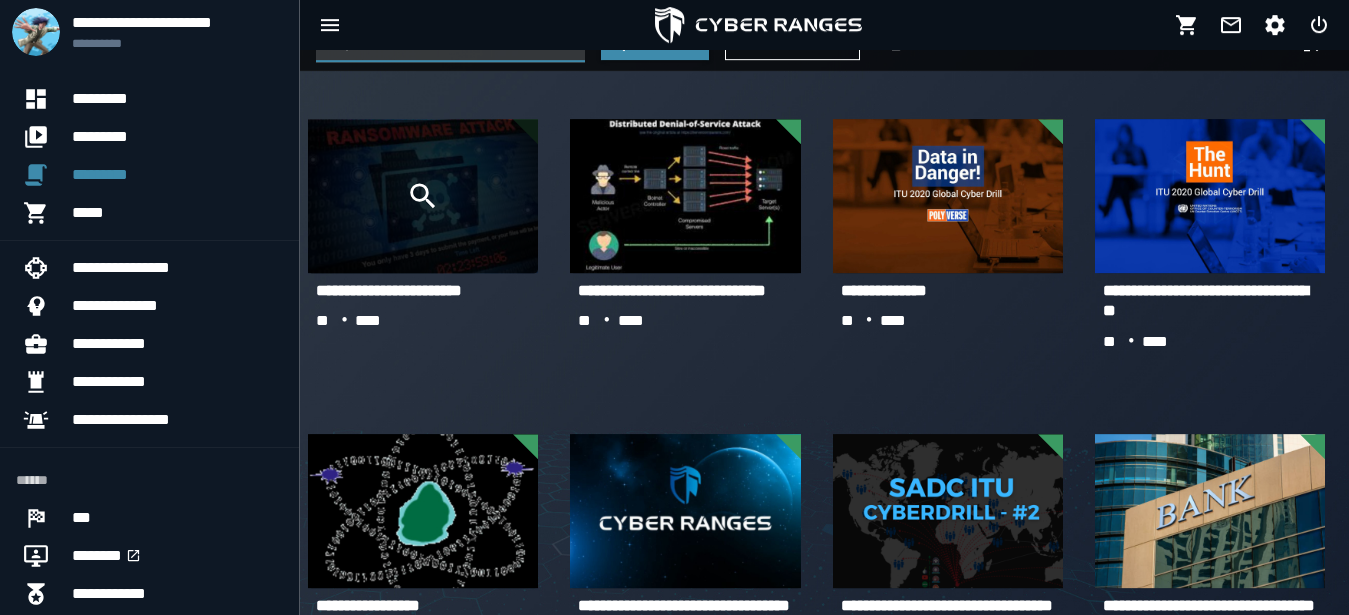 scroll, scrollTop: 0, scrollLeft: 0, axis: both 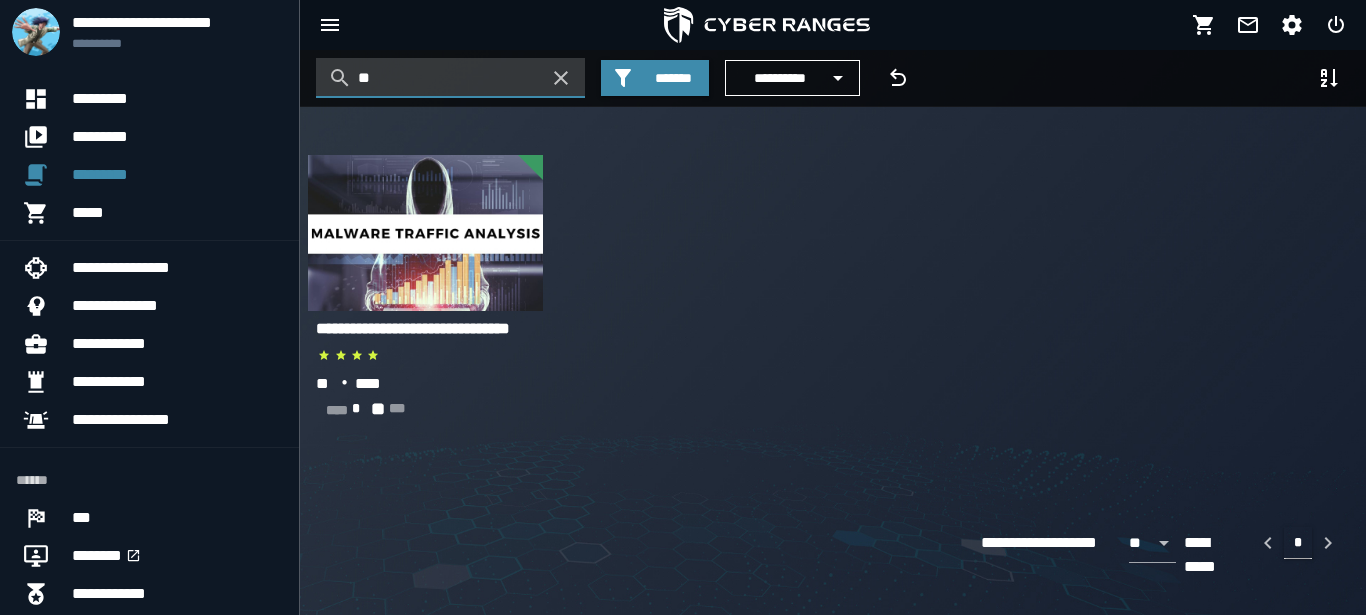 type on "*" 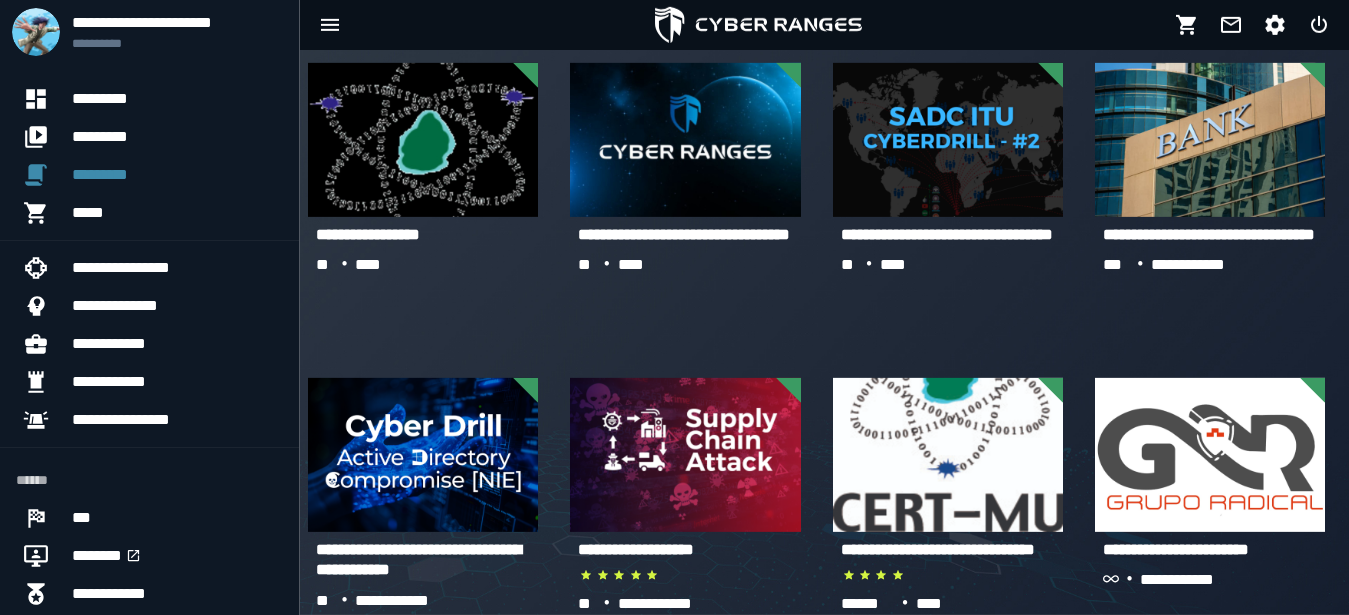 scroll, scrollTop: 476, scrollLeft: 0, axis: vertical 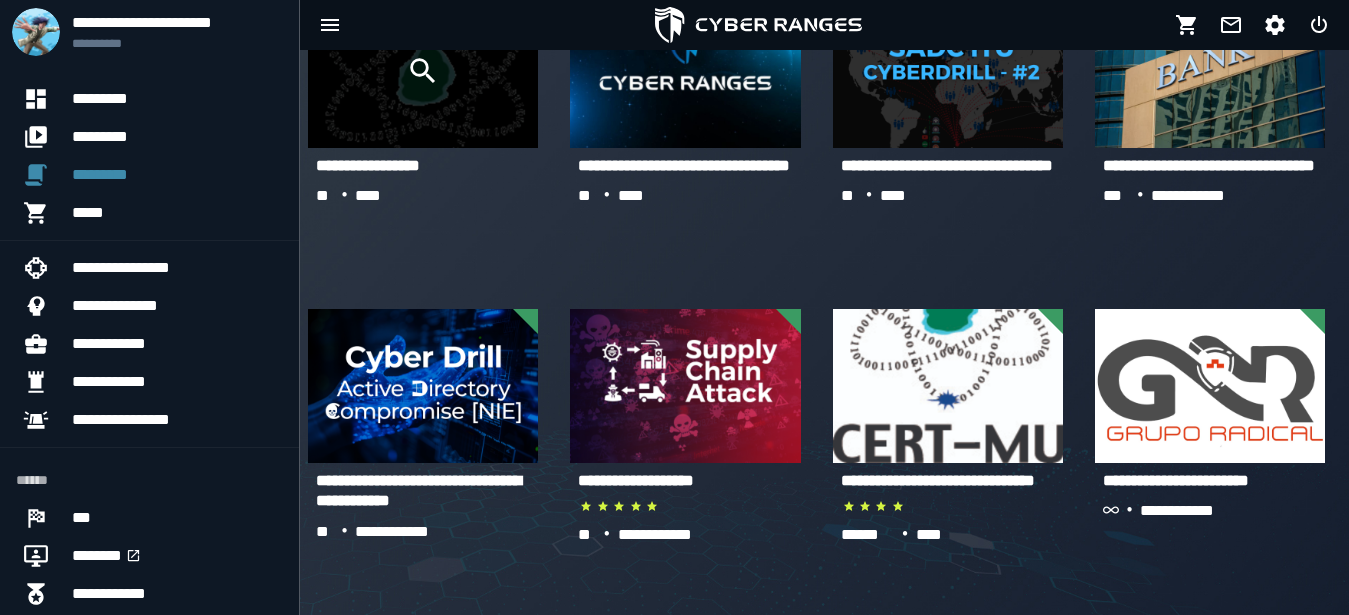 type on "*****" 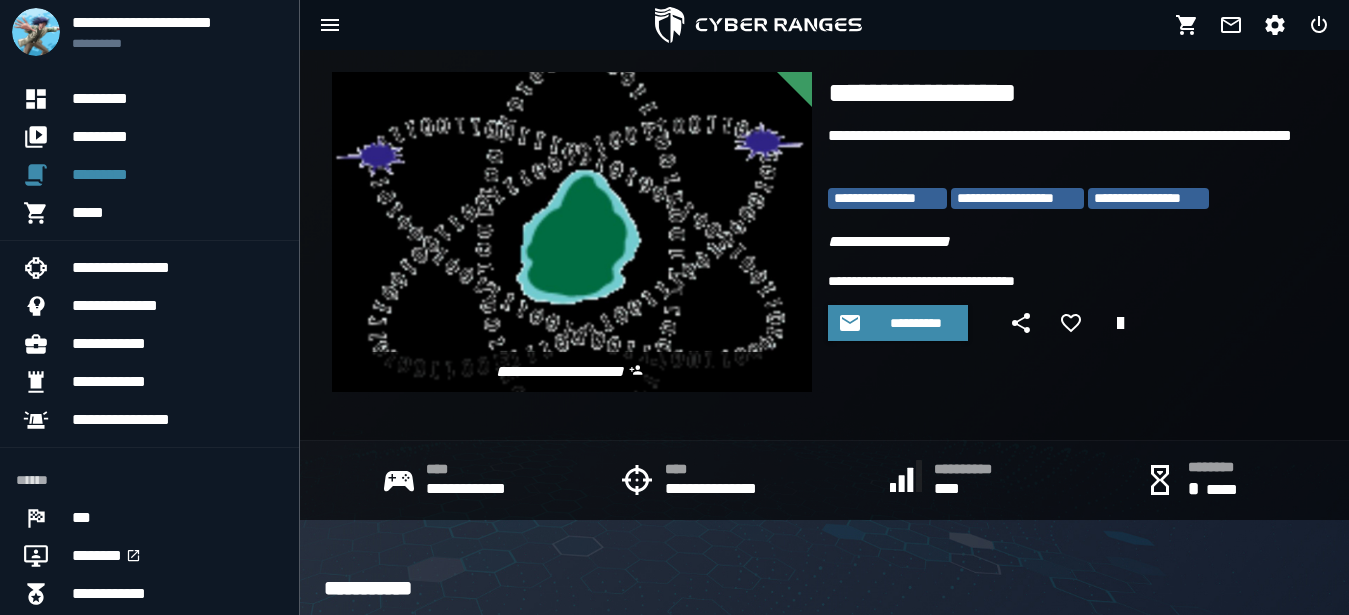 scroll, scrollTop: 0, scrollLeft: 0, axis: both 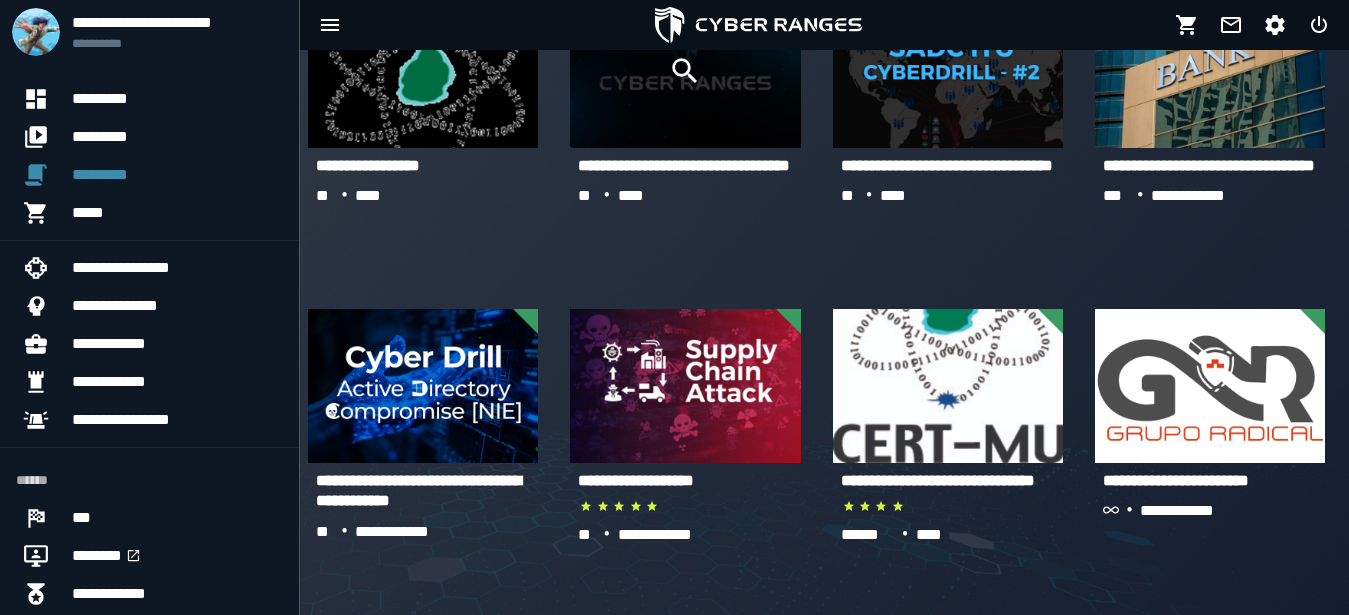 click 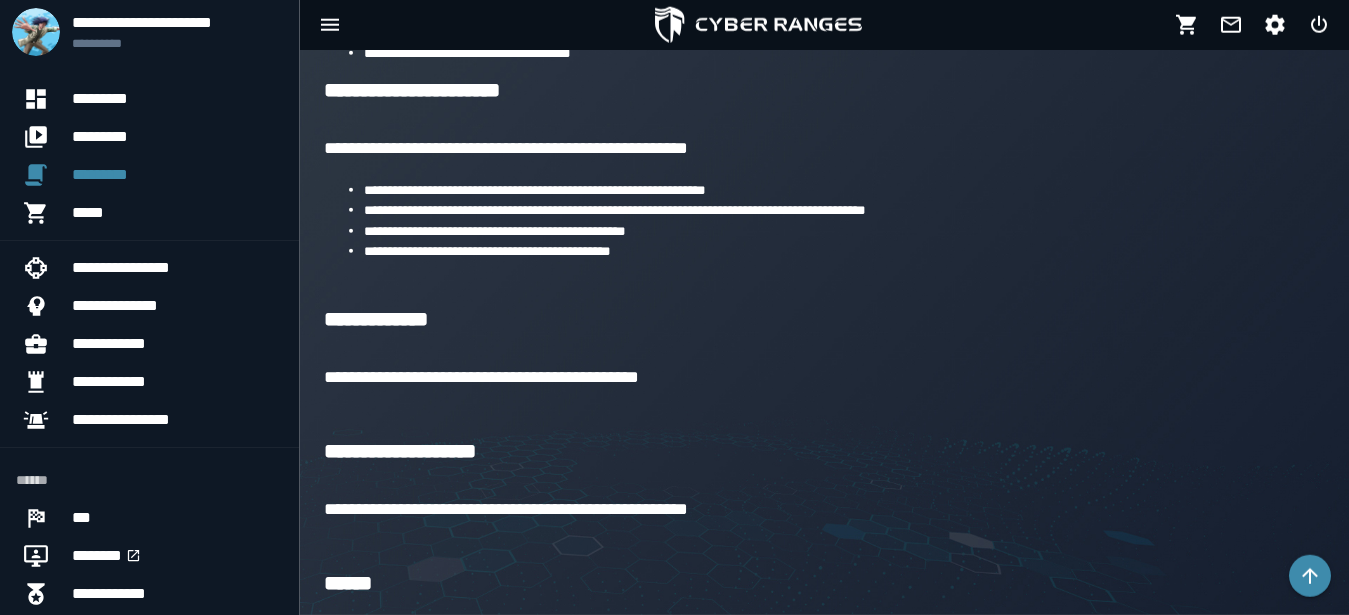 scroll, scrollTop: 714, scrollLeft: 0, axis: vertical 